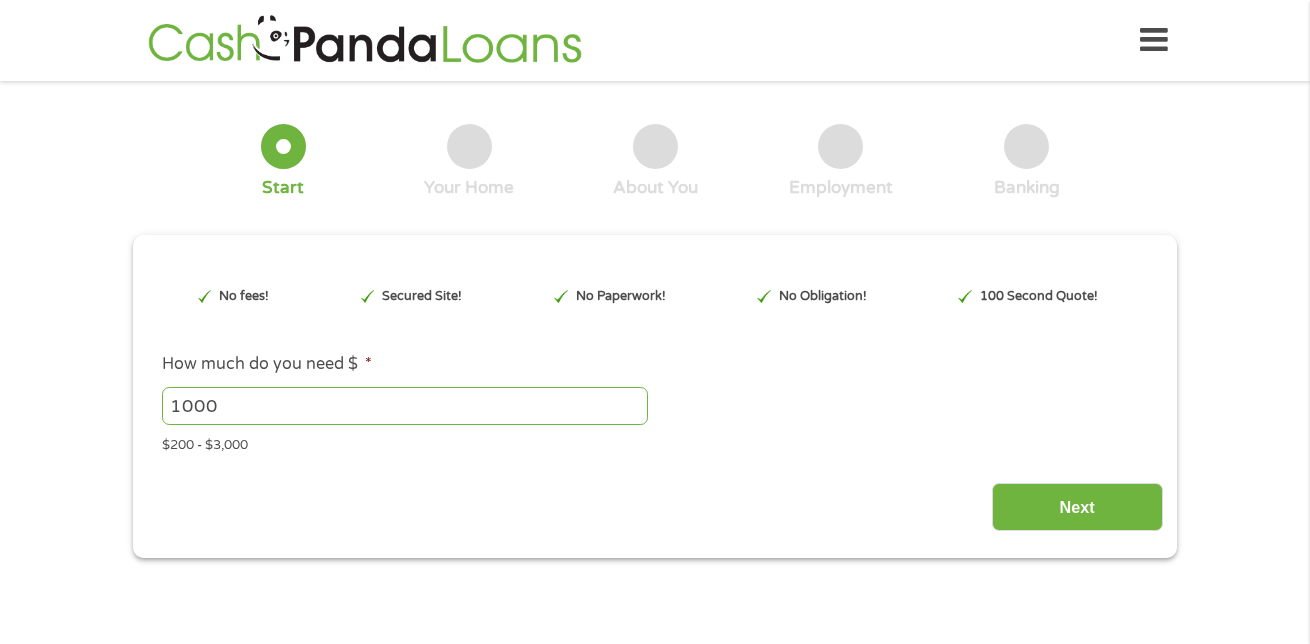 scroll, scrollTop: 0, scrollLeft: 0, axis: both 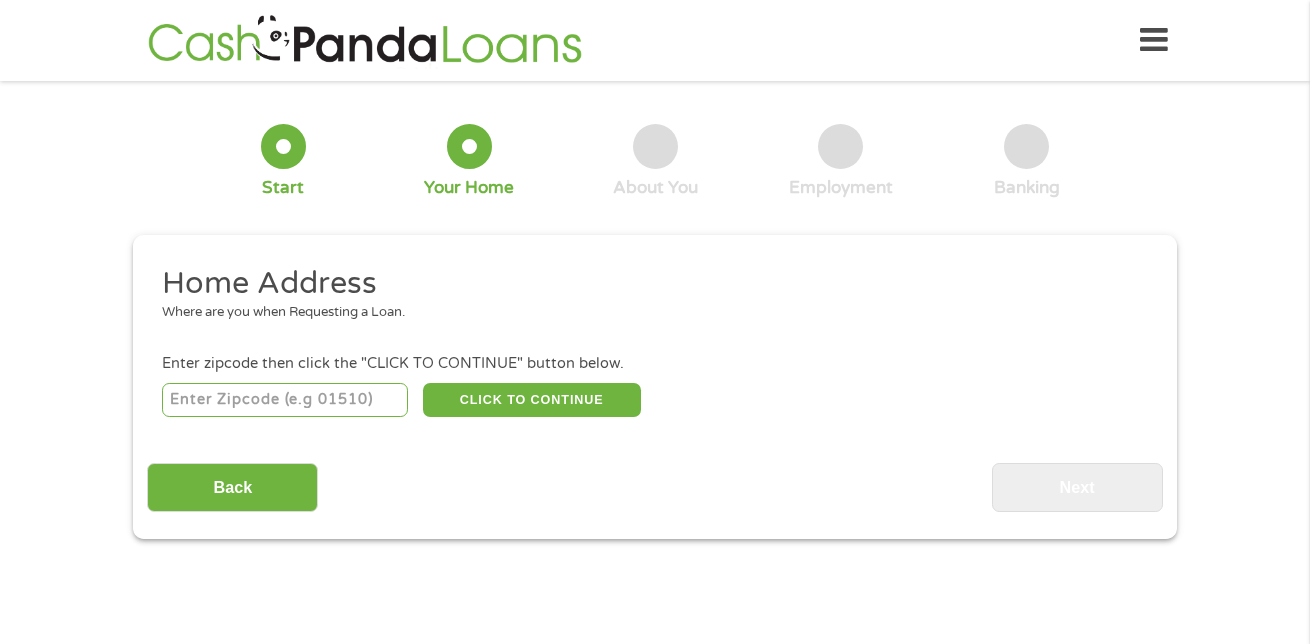 click at bounding box center [285, 400] 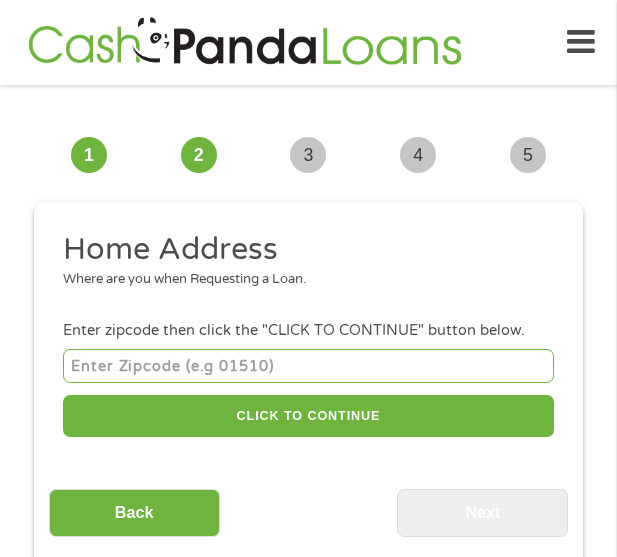 click at bounding box center [308, 365] 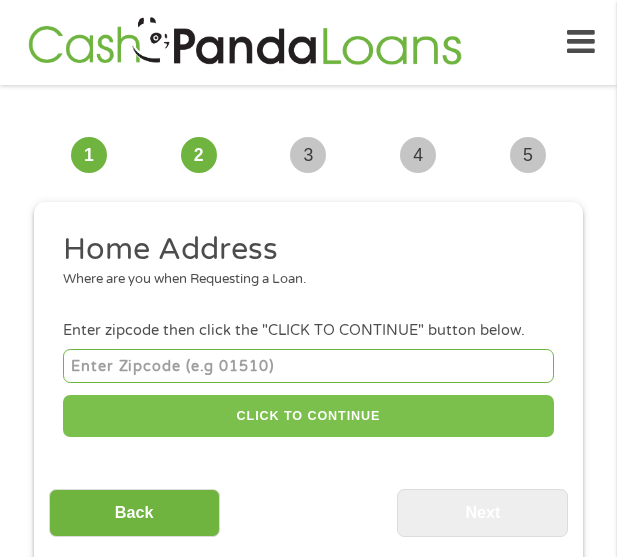 type on "[POSTAL_CODE]" 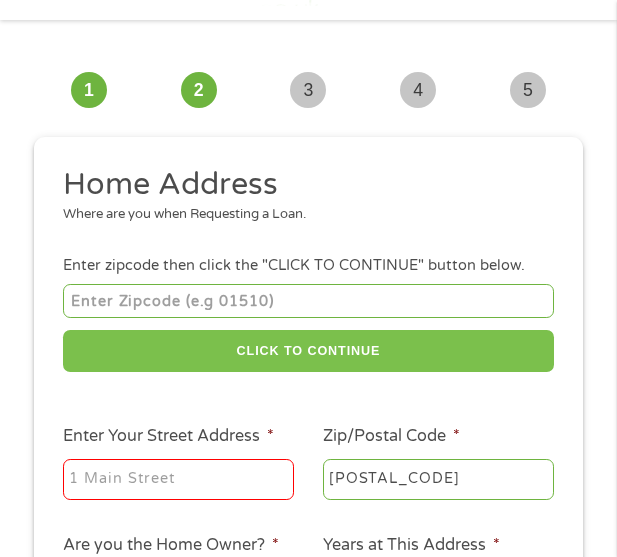 scroll, scrollTop: 100, scrollLeft: 0, axis: vertical 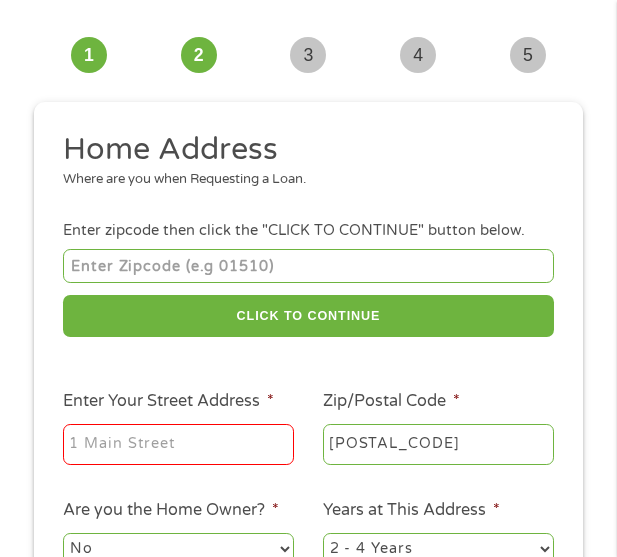 click on "Enter Your Street Address *" at bounding box center (178, 445) 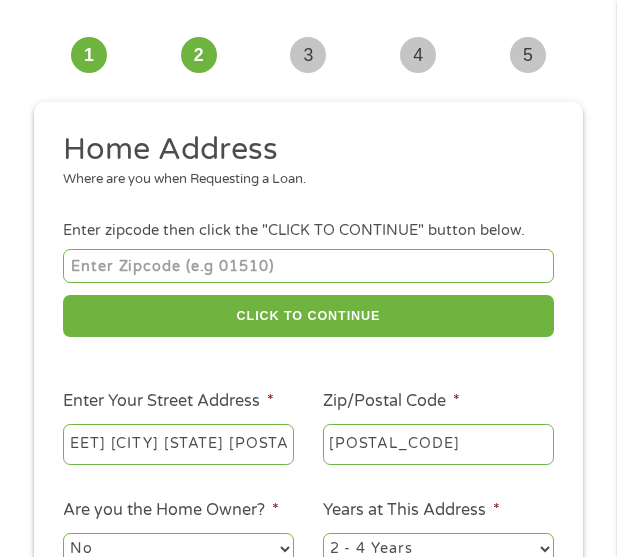 scroll, scrollTop: 0, scrollLeft: 147, axis: horizontal 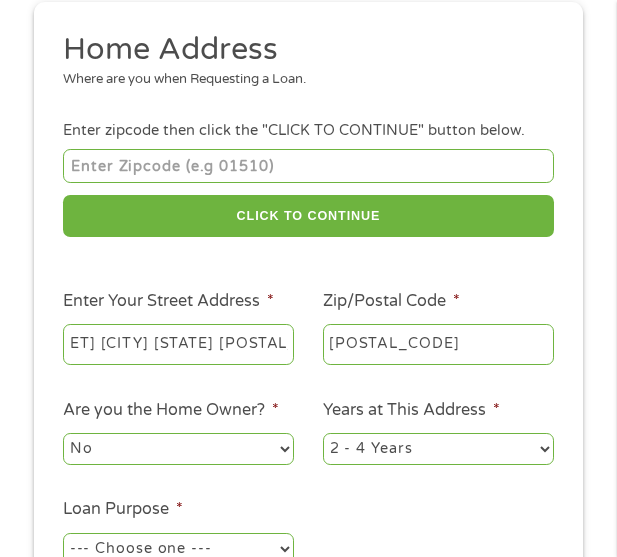 type on "[NUMBER] [STREET] [CITY] [STATE] [POSTAL_CODE]" 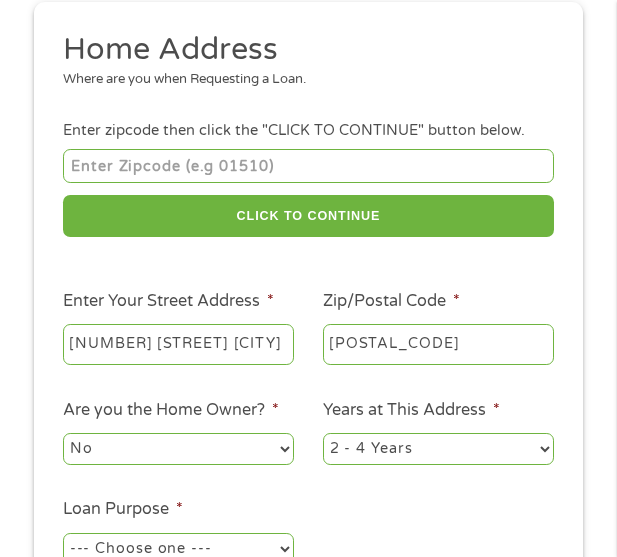 select on "yes" 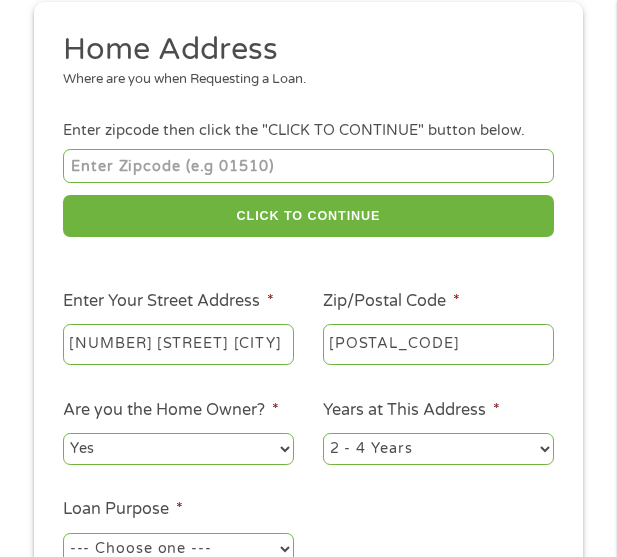 click on "No Yes" at bounding box center [178, 449] 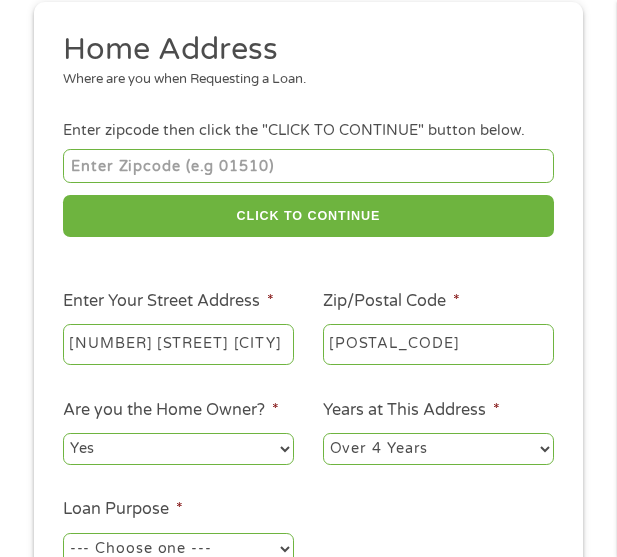 click on "1 Year or less 1 - 2 Years 2 - 4 Years Over 4 Years" at bounding box center (438, 449) 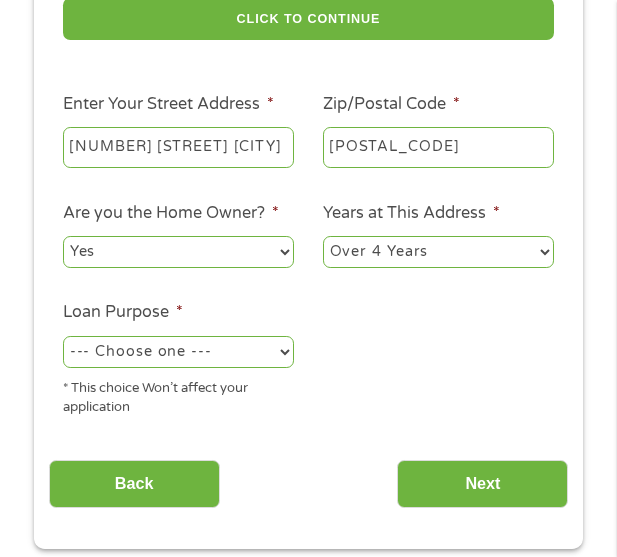 scroll, scrollTop: 400, scrollLeft: 0, axis: vertical 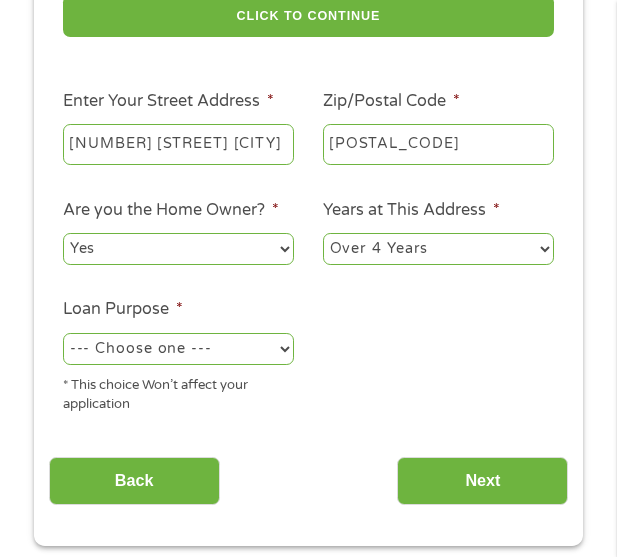click on "--- Choose one --- Pay Bills Debt Consolidation Home Improvement Major Purchase Car Loan Short Term Cash Medical Expenses Other" at bounding box center (178, 349) 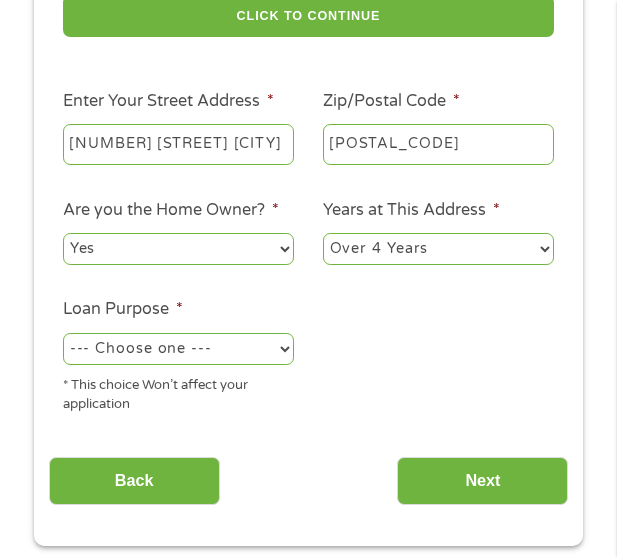 click on "--- Choose one --- Pay Bills Debt Consolidation Home Improvement Major Purchase Car Loan Short Term Cash Medical Expenses Other" at bounding box center [178, 349] 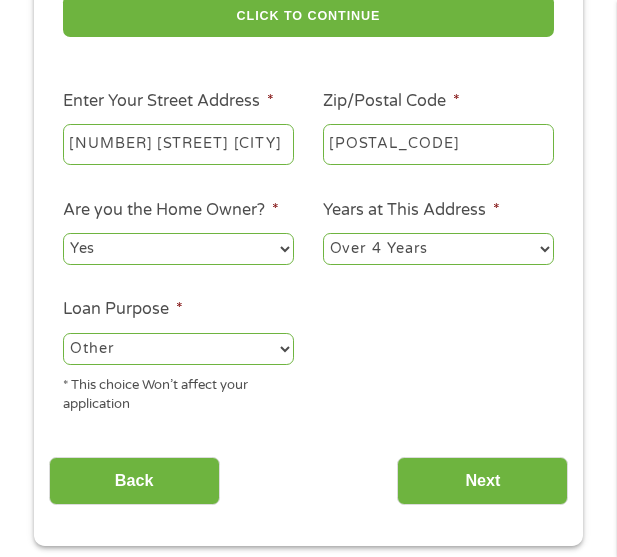 click on "--- Choose one --- Pay Bills Debt Consolidation Home Improvement Major Purchase Car Loan Short Term Cash Medical Expenses Other" at bounding box center [178, 349] 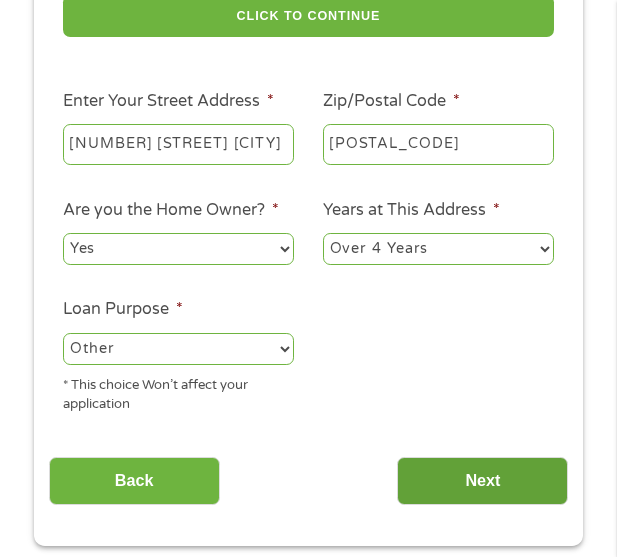 click on "Next" at bounding box center [482, 481] 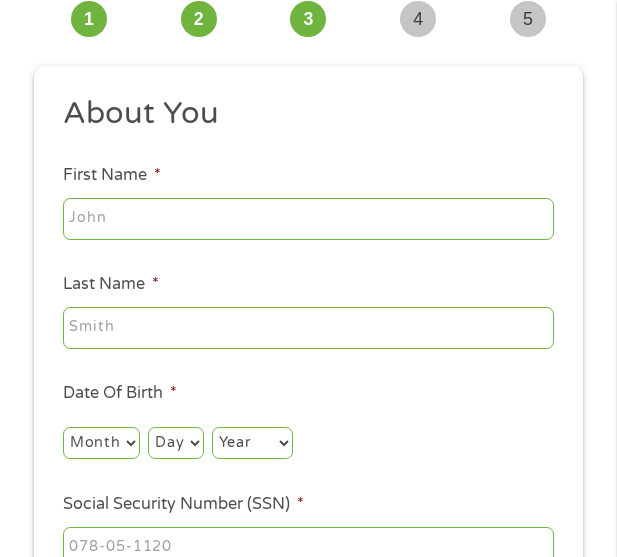 scroll, scrollTop: 8, scrollLeft: 8, axis: both 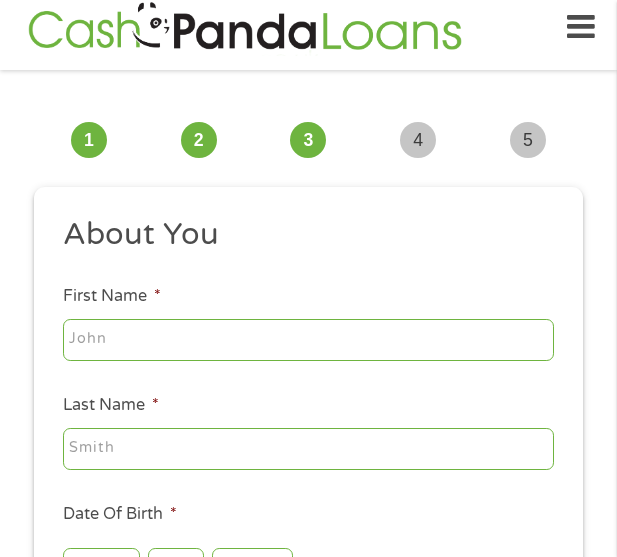 click on "First Name *" at bounding box center (308, 340) 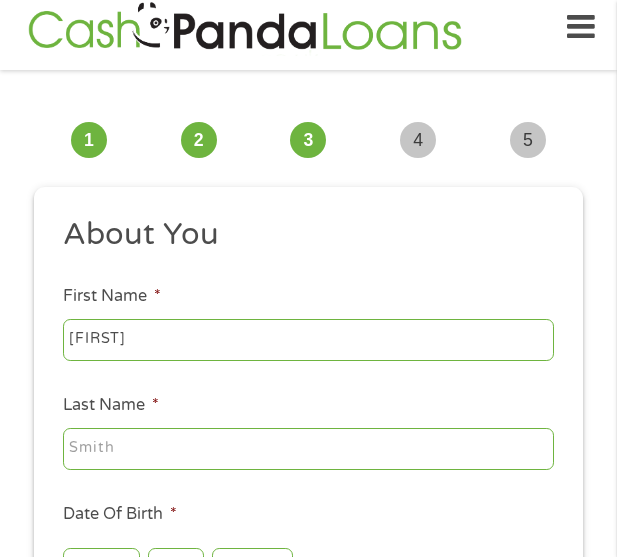 click on "[FIRST]" at bounding box center (308, 340) 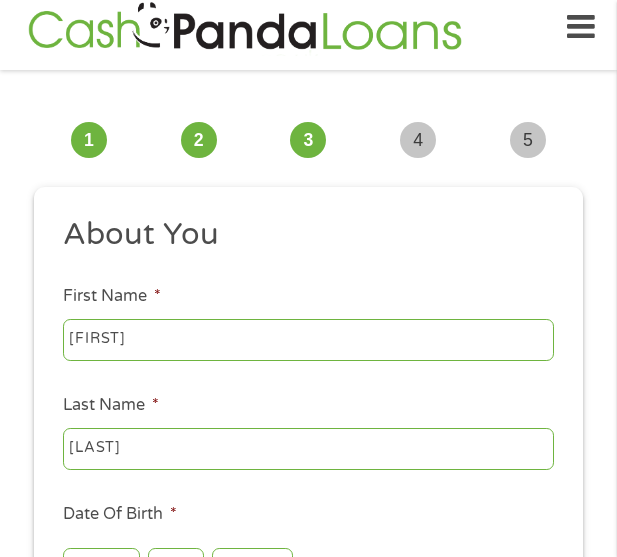 type on "[LAST]" 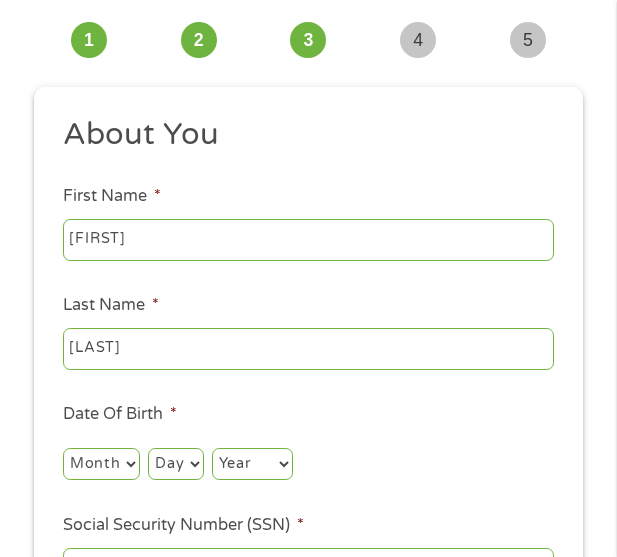 click on "Month 1 2 3 4 5 6 7 8 9 10 11 12" at bounding box center [101, 464] 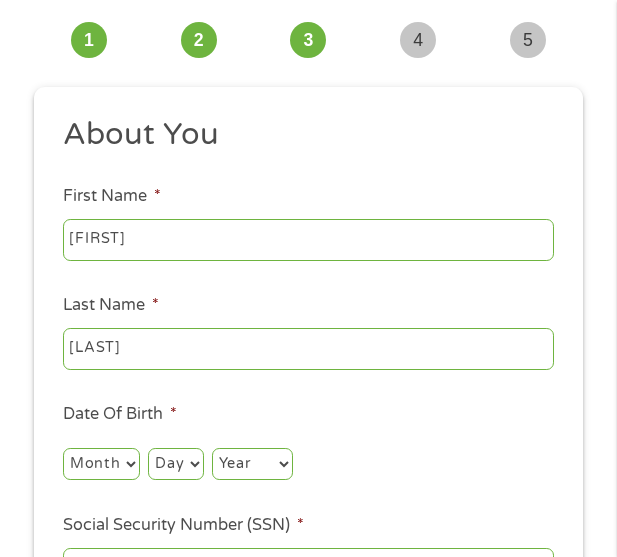 select on "8" 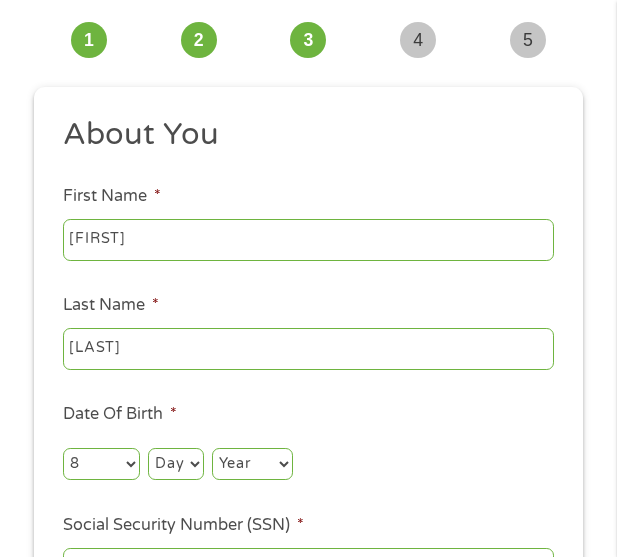 click on "Month 1 2 3 4 5 6 7 8 9 10 11 12" at bounding box center [101, 464] 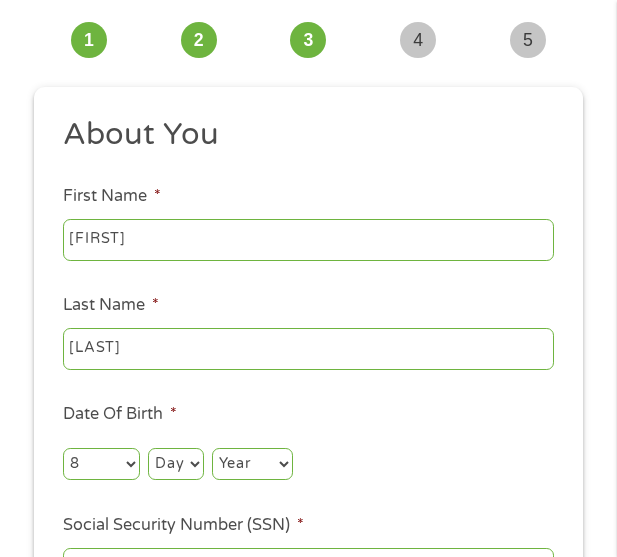 click on "Day 1 2 3 4 5 6 7 8 9 10 11 12 13 14 15 16 17 18 19 20 21 22 23 24 25 26 27 28 29 30 31" at bounding box center [175, 464] 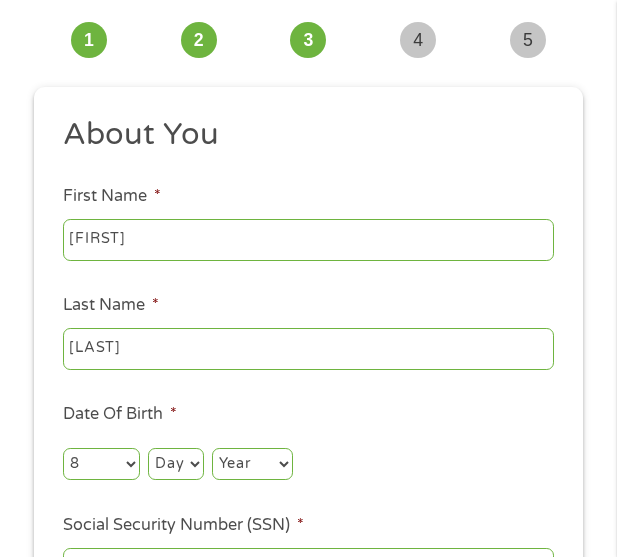 select on "19" 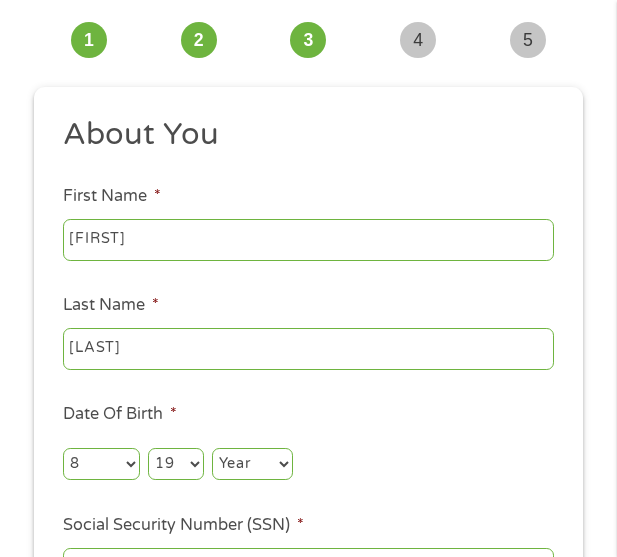 click on "Day 1 2 3 4 5 6 7 8 9 10 11 12 13 14 15 16 17 18 19 20 21 22 23 24 25 26 27 28 29 30 31" at bounding box center (175, 464) 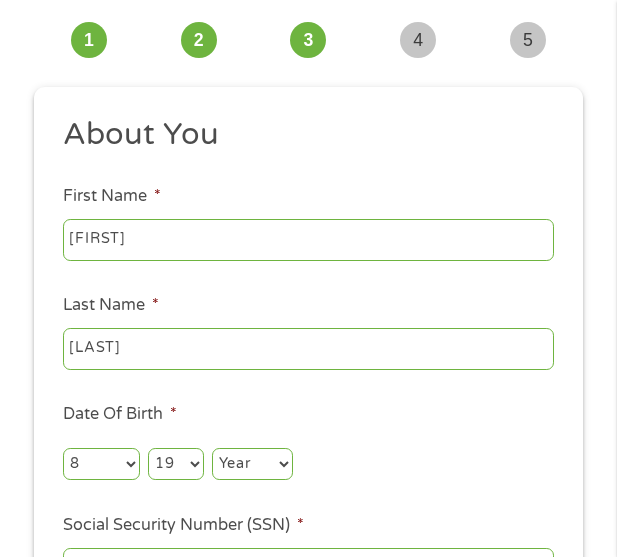 click on "Year 2007 2006 2005 2004 2003 2002 2001 2000 1999 1998 1997 1996 1995 1994 1993 1992 1991 1990 1989 1988 1987 1986 1985 1984 1983 1982 1981 1980 1979 1978 1977 1976 1975 1974 1973 1972 1971 1970 1969 1968 1967 1966 1965 1964 1963 1962 1961 1960 1959 1958 1957 1956 1955 1954 1953 1952 1951 1950 1949 1948 1947 1946 1945 1944 1943 1942 1941 1940 1939 1938 1937 1936 1935 1934 1933 1932 1931 1930 1929 1928 1927 1926 1925 1924 1923 1922 1921 1920" at bounding box center (252, 464) 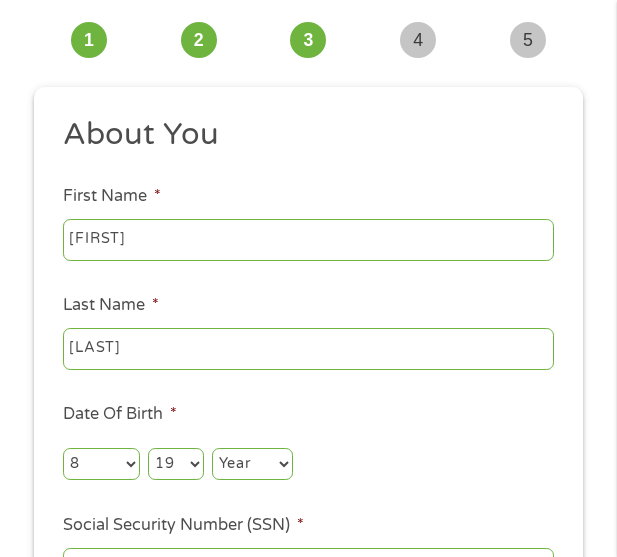 select on "1975" 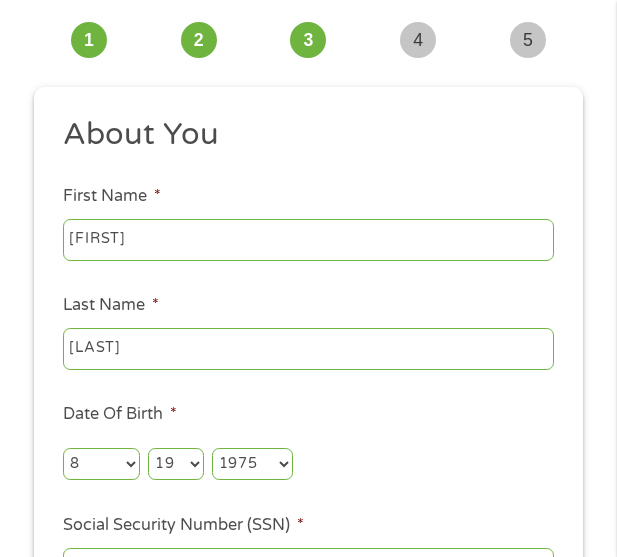 click on "Year 2007 2006 2005 2004 2003 2002 2001 2000 1999 1998 1997 1996 1995 1994 1993 1992 1991 1990 1989 1988 1987 1986 1985 1984 1983 1982 1981 1980 1979 1978 1977 1976 1975 1974 1973 1972 1971 1970 1969 1968 1967 1966 1965 1964 1963 1962 1961 1960 1959 1958 1957 1956 1955 1954 1953 1952 1951 1950 1949 1948 1947 1946 1945 1944 1943 1942 1941 1940 1939 1938 1937 1936 1935 1934 1933 1932 1931 1930 1929 1928 1927 1926 1925 1924 1923 1922 1921 1920" at bounding box center [252, 464] 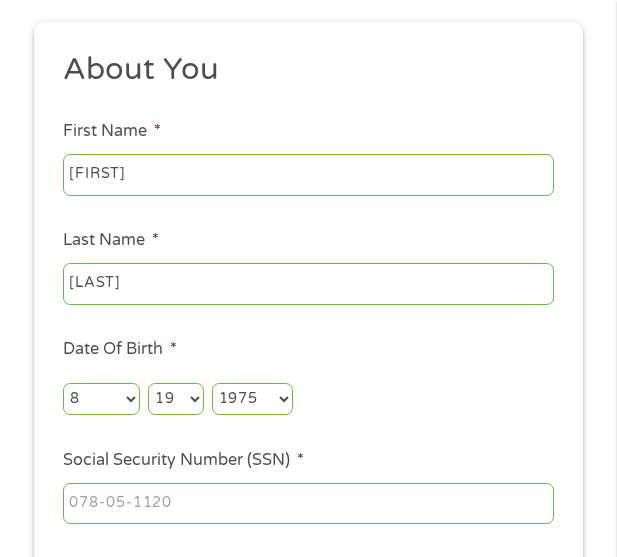 scroll, scrollTop: 215, scrollLeft: 0, axis: vertical 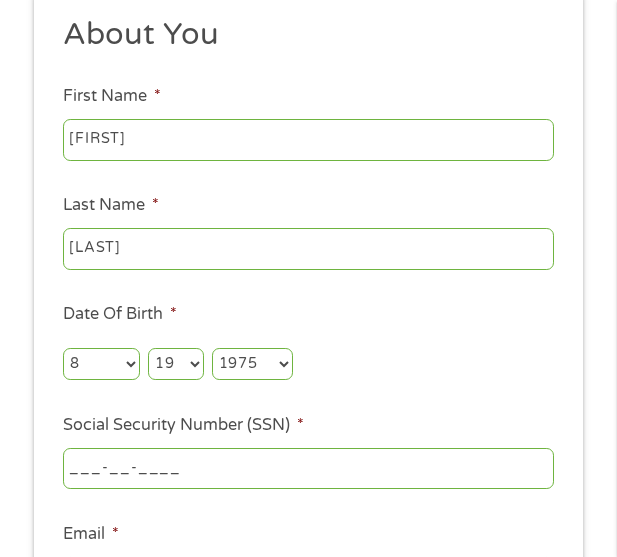 click on "___-__-____" at bounding box center (308, 469) 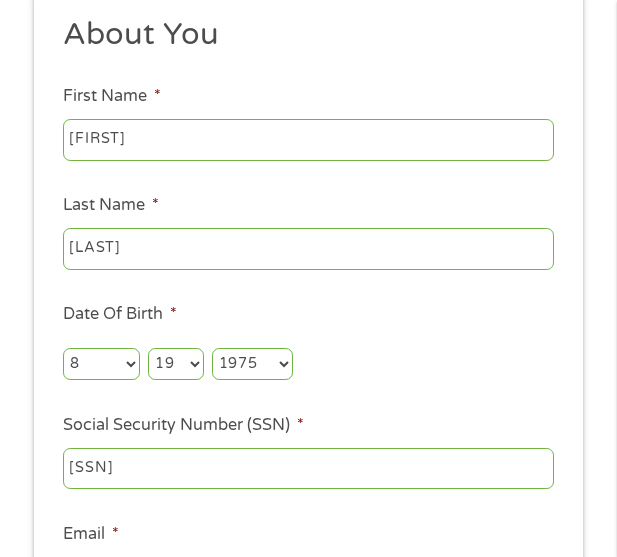 type on "[SSN]" 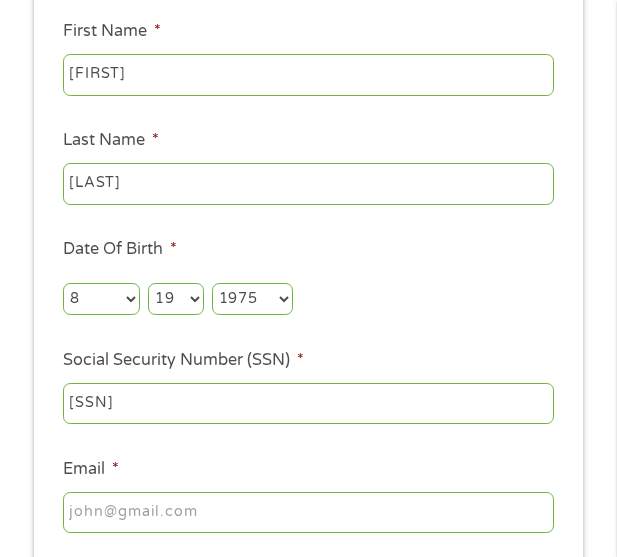 scroll, scrollTop: 315, scrollLeft: 0, axis: vertical 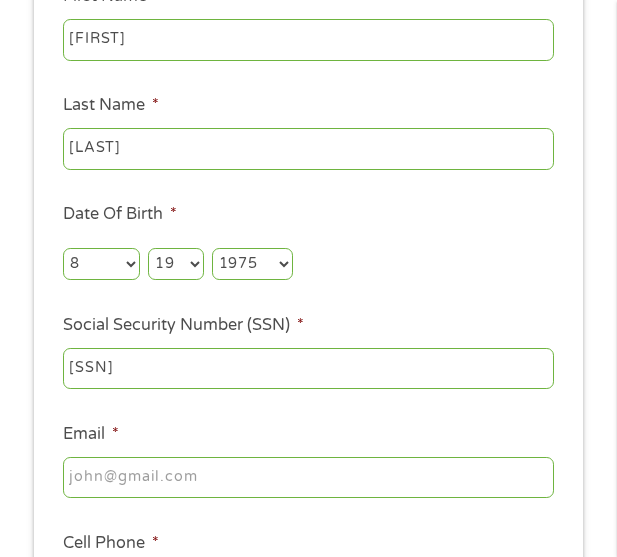 click on "Email *" at bounding box center [308, 478] 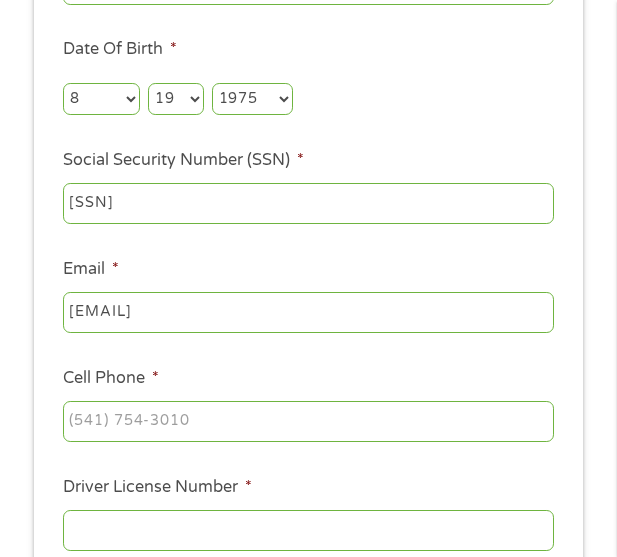 scroll, scrollTop: 515, scrollLeft: 0, axis: vertical 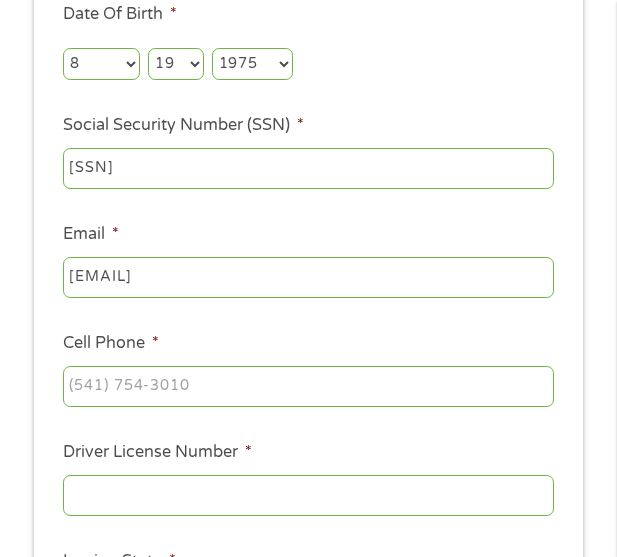 type on "[EMAIL]" 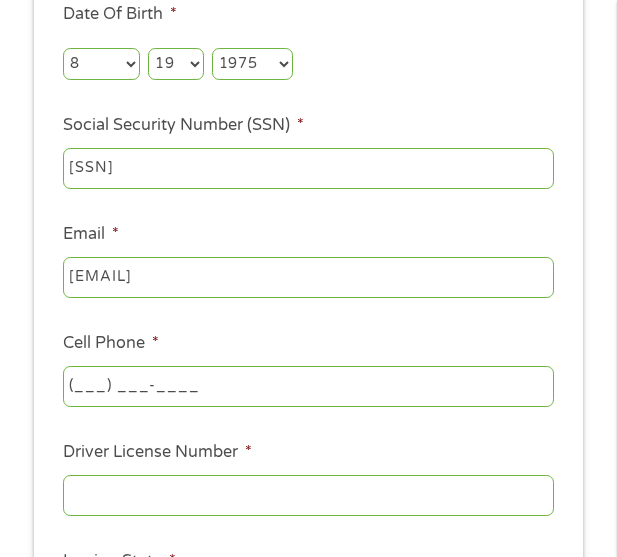 click on "(___) ___-____" at bounding box center [308, 387] 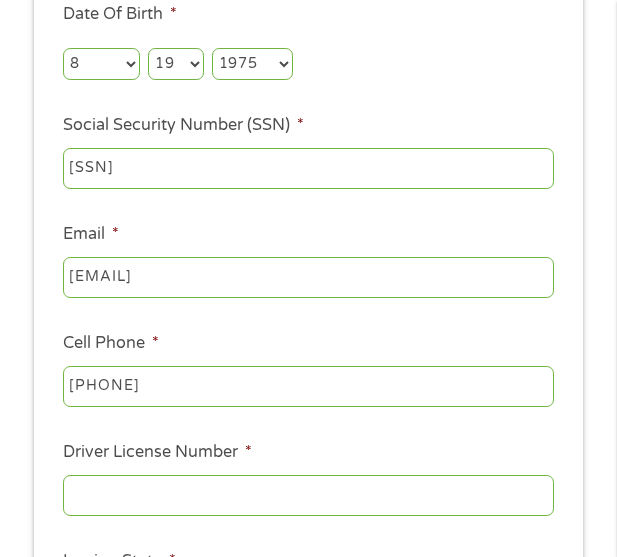 type on "[PHONE]" 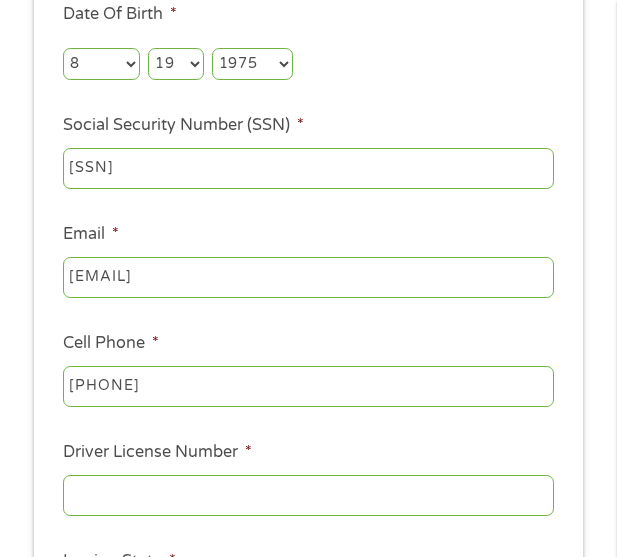 click on "Driver License Number *" at bounding box center [308, 496] 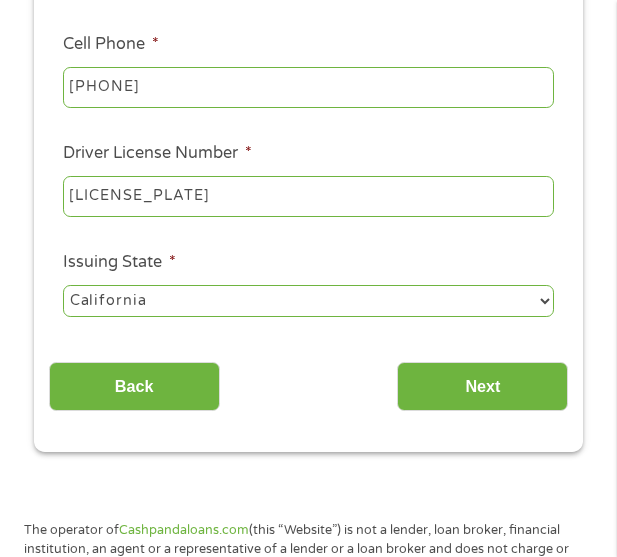 scroll, scrollTop: 815, scrollLeft: 0, axis: vertical 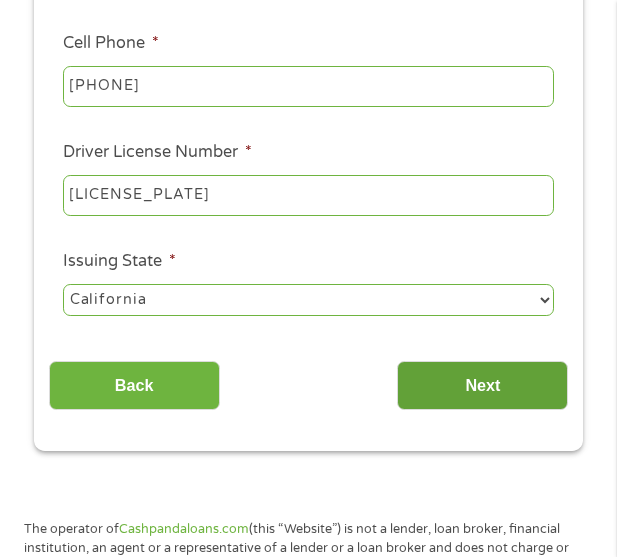type on "[LICENSE_PLATE]" 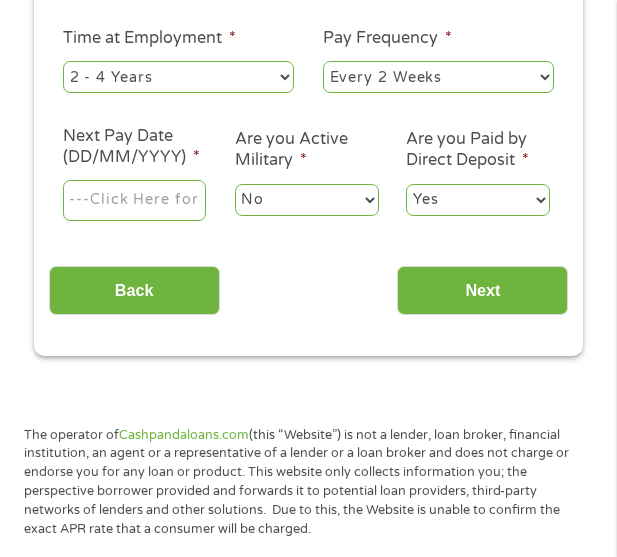 scroll, scrollTop: 8, scrollLeft: 8, axis: both 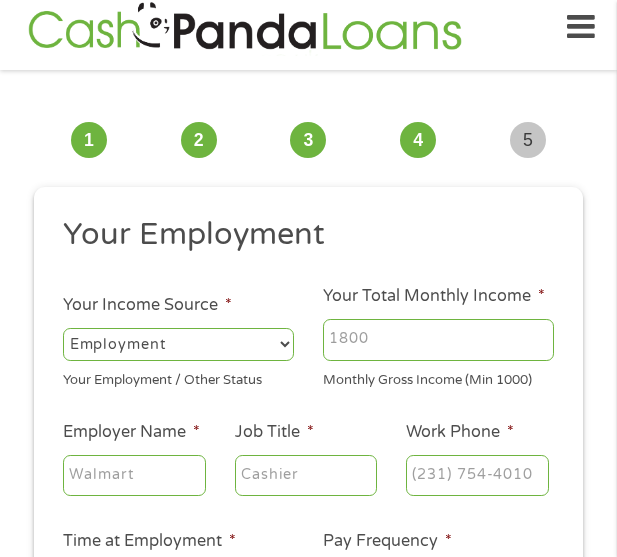 click on "Your Total Monthly Income *" at bounding box center (438, 340) 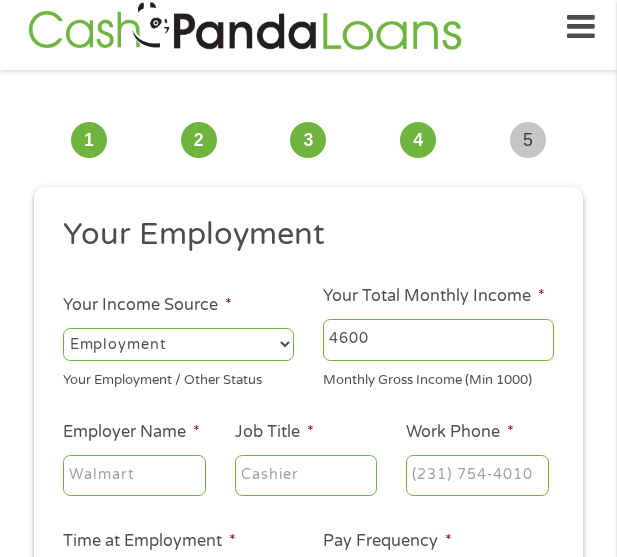 type on "4600" 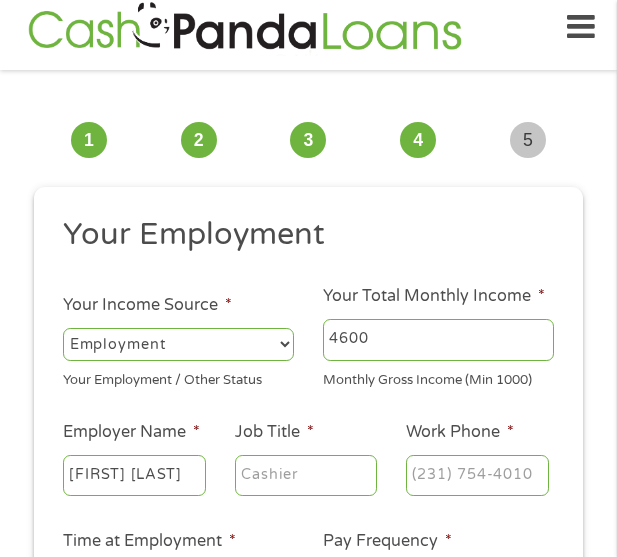 scroll, scrollTop: 0, scrollLeft: 43, axis: horizontal 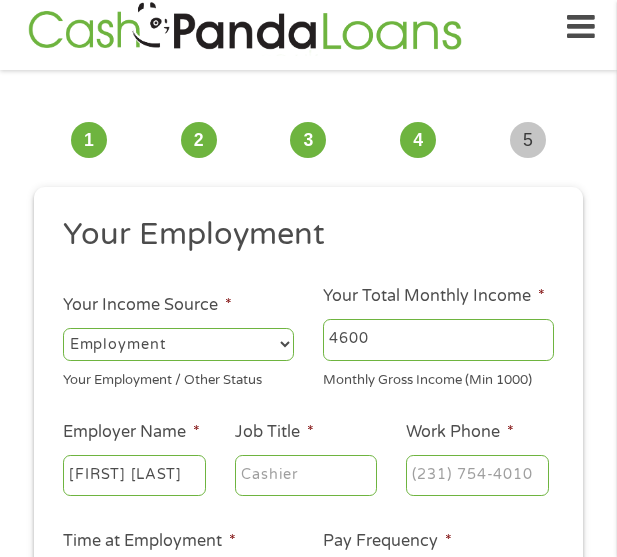 type on "[FIRST] [LAST]" 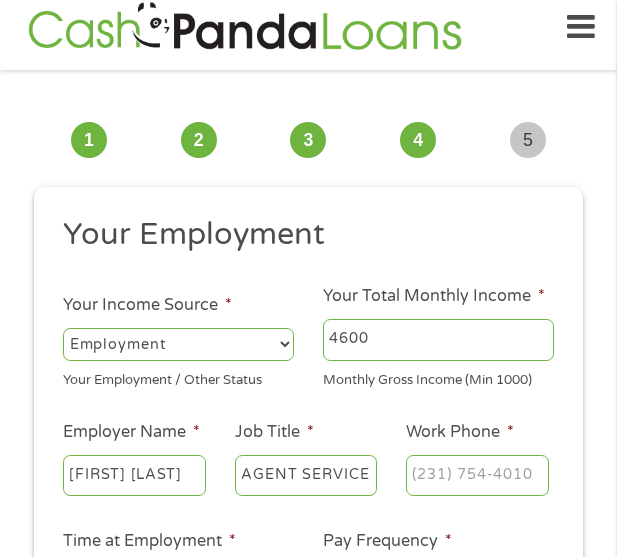 type on "AGENT SERVICE" 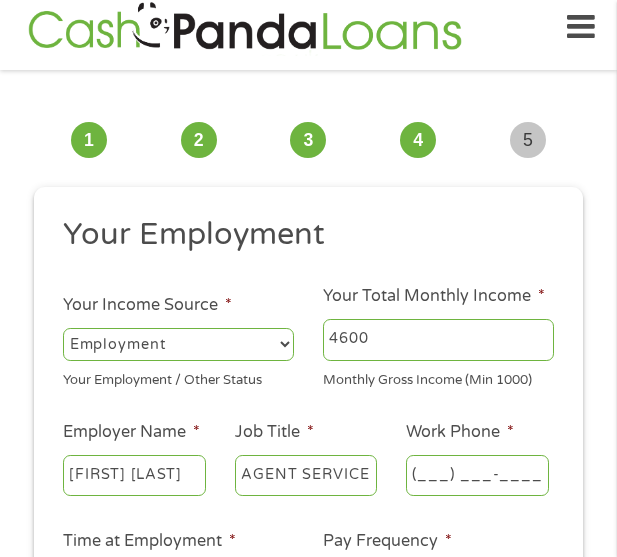 click on "(___) ___-____" at bounding box center [477, 476] 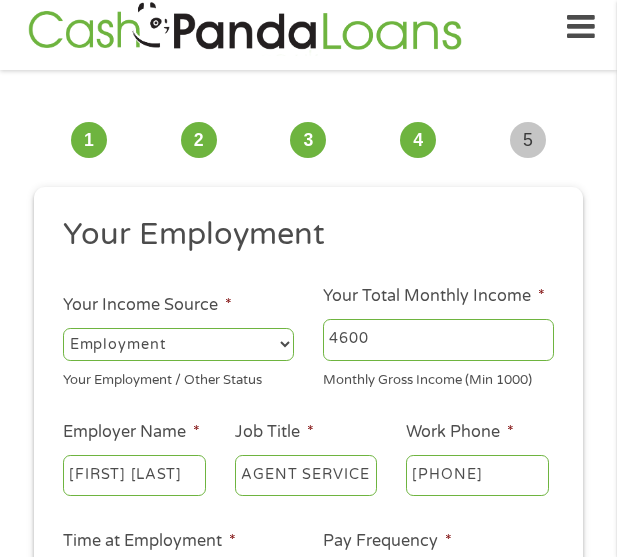 type on "[PHONE]" 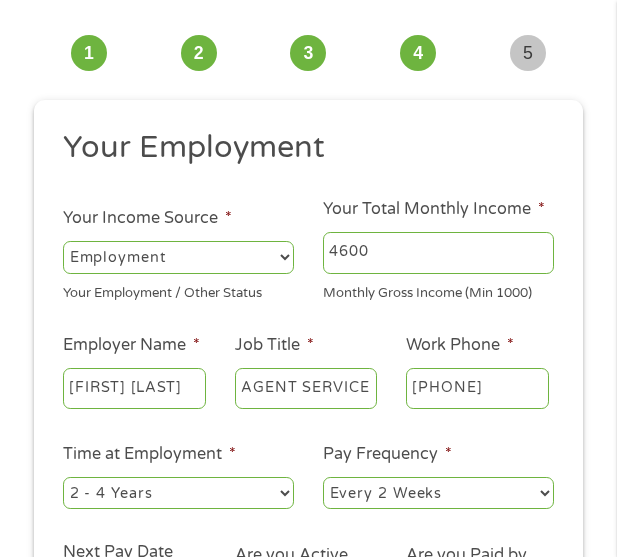 scroll, scrollTop: 215, scrollLeft: 0, axis: vertical 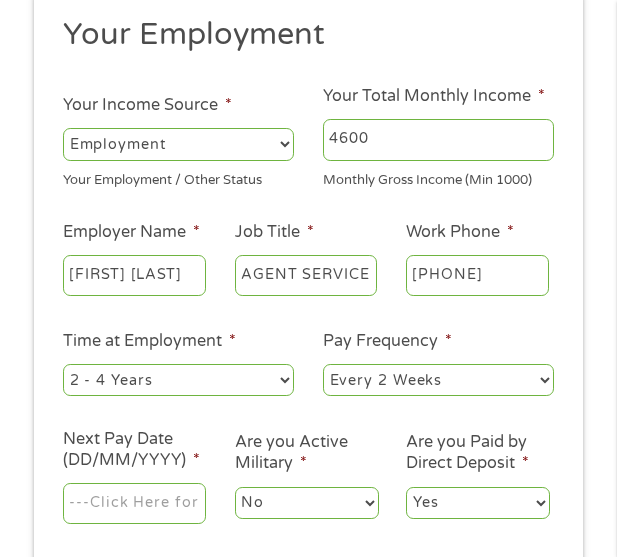 click on "--- Choose one --- 1 Year or less 1 - 2 Years 2 - 4 Years Over 4 Years" at bounding box center (178, 380) 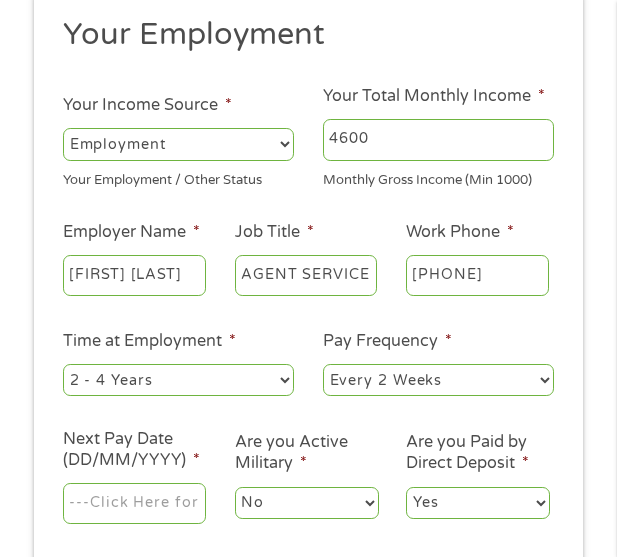 select on "60months" 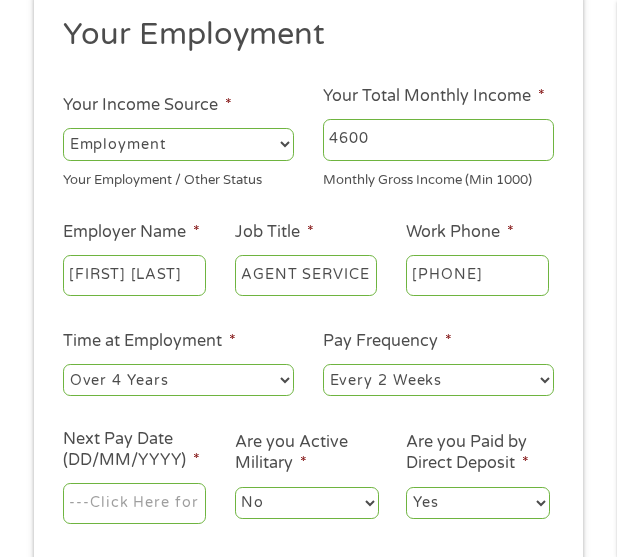 click on "--- Choose one --- 1 Year or less 1 - 2 Years 2 - 4 Years Over 4 Years" at bounding box center [178, 380] 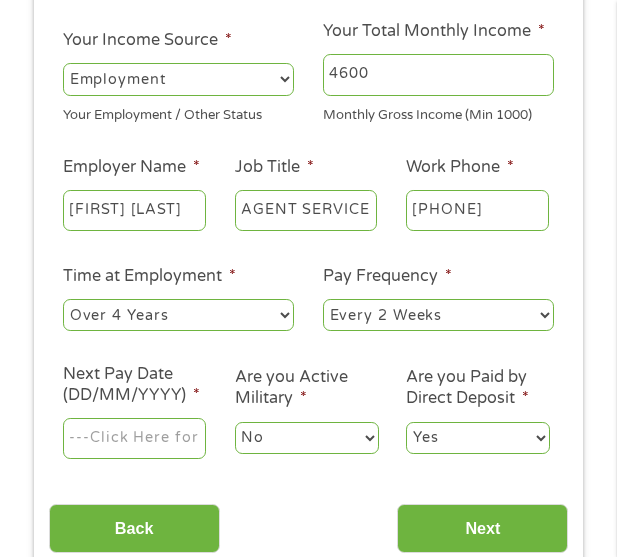scroll, scrollTop: 315, scrollLeft: 0, axis: vertical 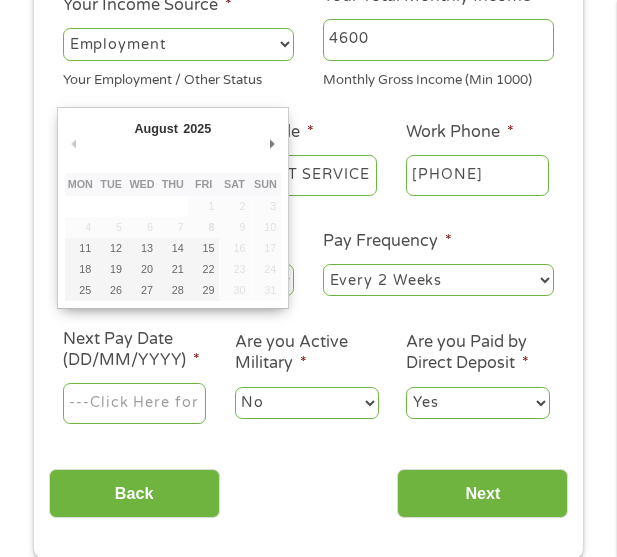 click on "Next Pay Date (DD/MM/YYYY) *" at bounding box center (134, 404) 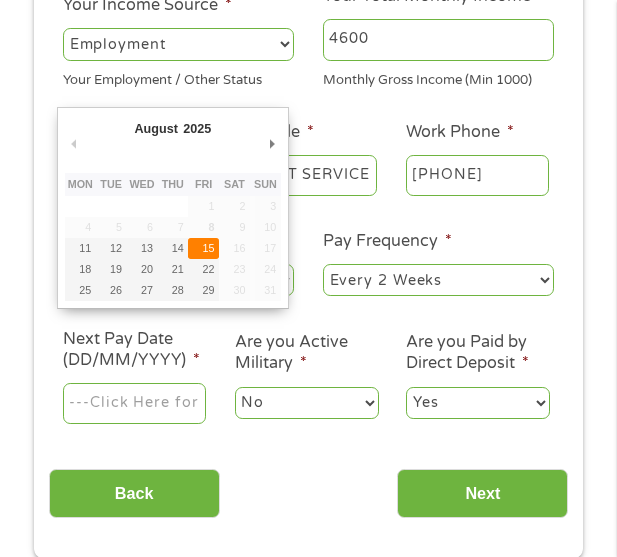 type on "15/08/2025" 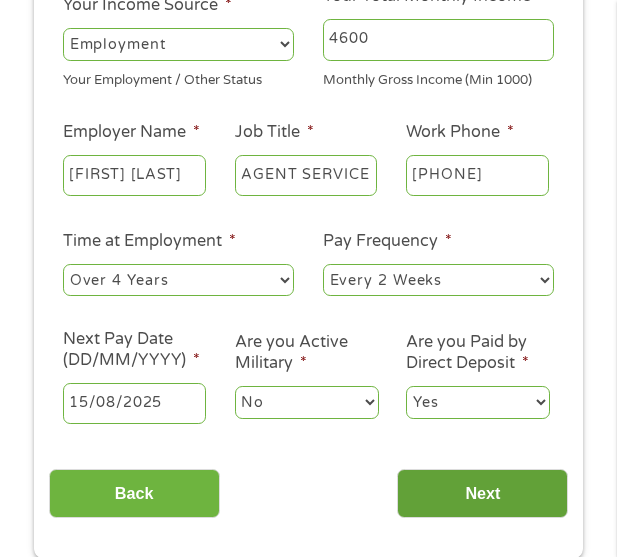 click on "Next" at bounding box center [482, 493] 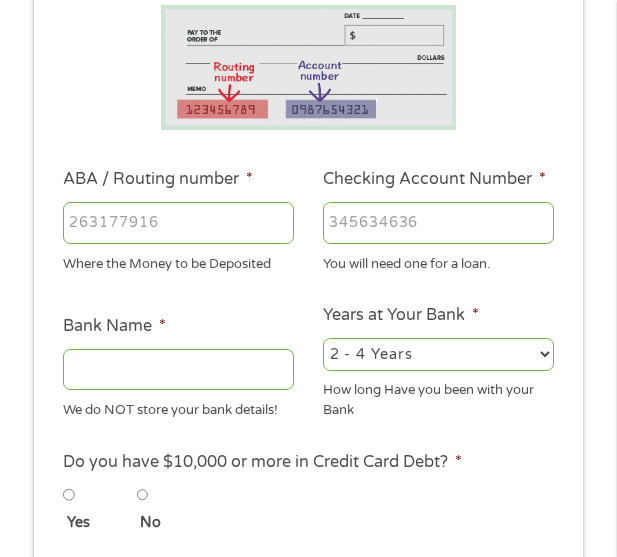 scroll, scrollTop: 8, scrollLeft: 8, axis: both 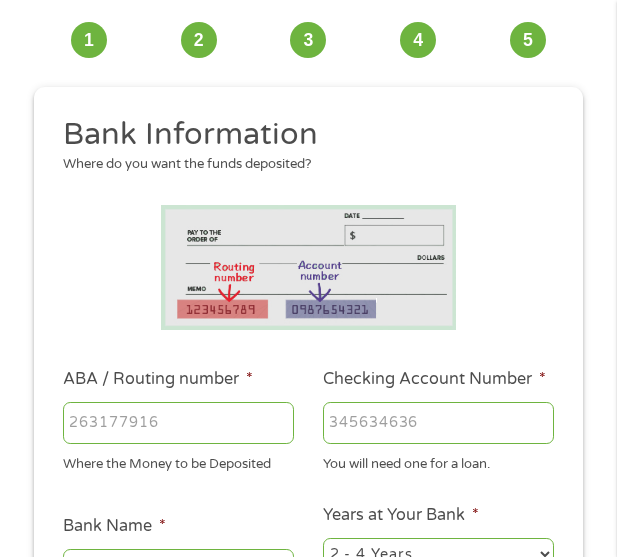 click on "ABA / Routing number *" at bounding box center (178, 423) 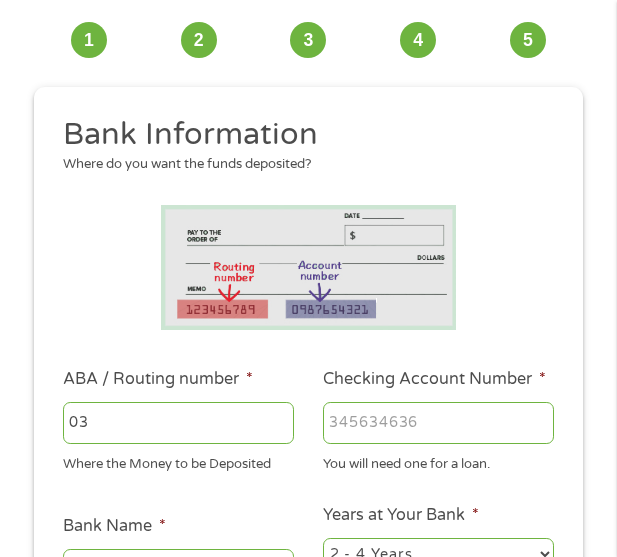 type on "0" 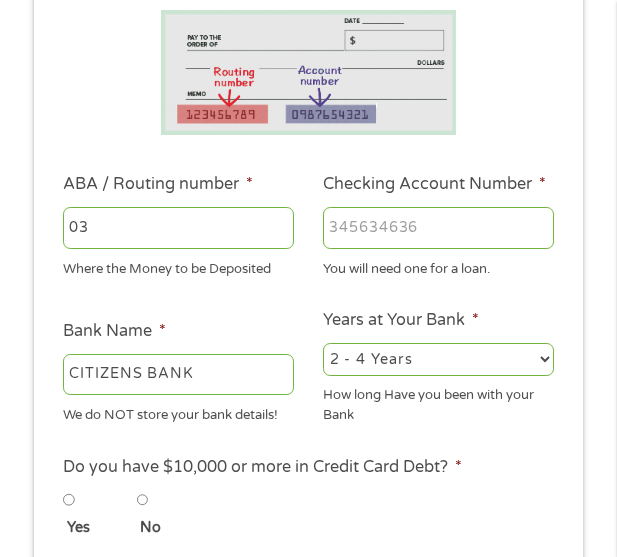 scroll, scrollTop: 315, scrollLeft: 0, axis: vertical 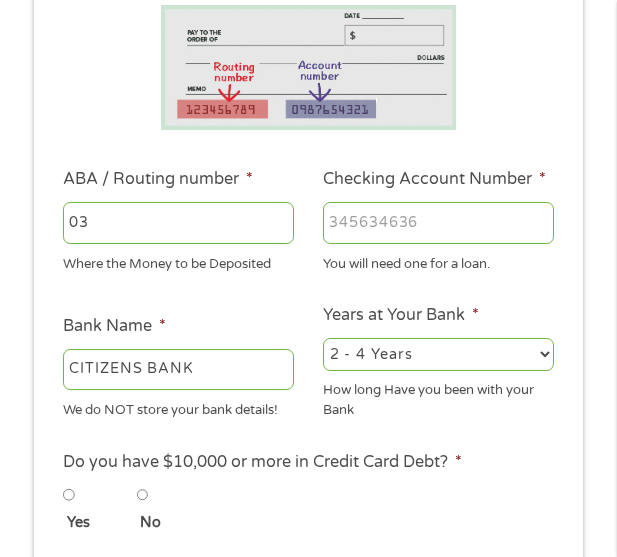type on "[POSTAL_CODE]" 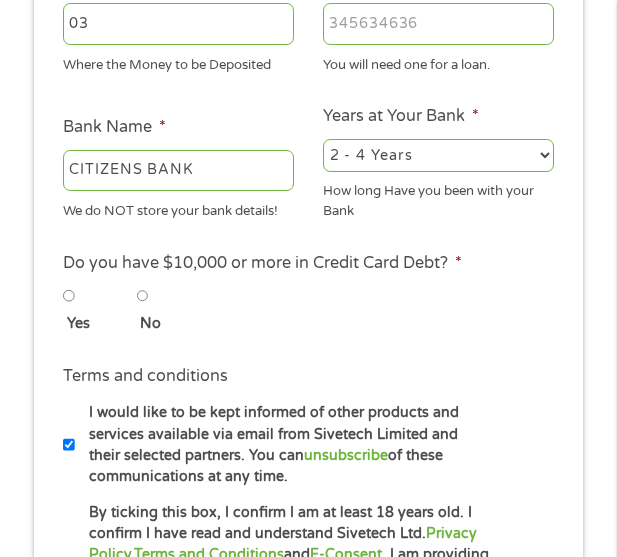 scroll, scrollTop: 515, scrollLeft: 0, axis: vertical 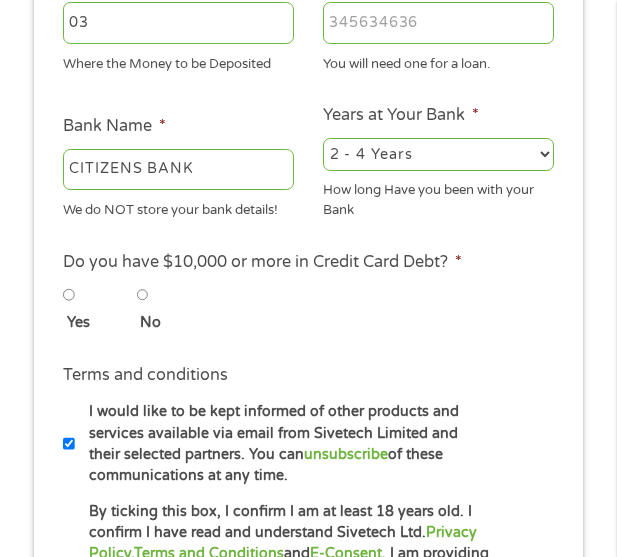 type on "[CREDIT_CARD]" 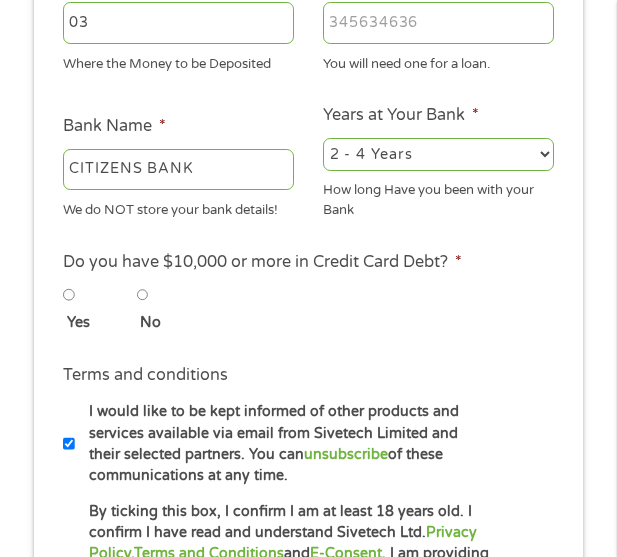 click on "2 - 4 Years 6 - 12 Months 1 - 2 Years Over 4 Years" at bounding box center (438, 154) 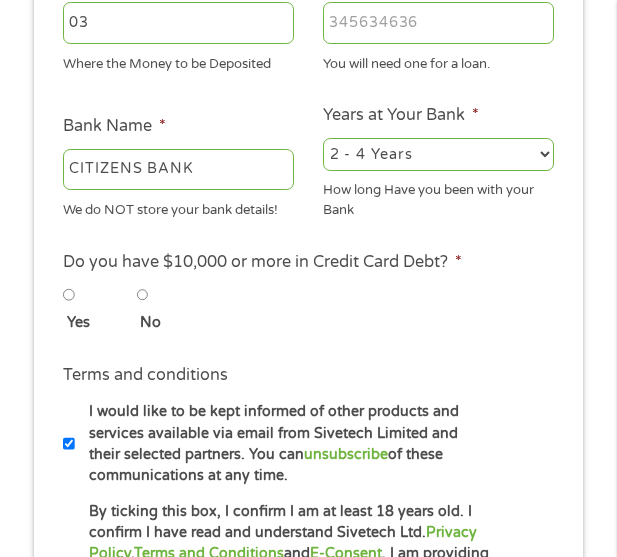 click on "2 - 4 Years 6 - 12 Months 1 - 2 Years Over 4 Years" at bounding box center [438, 154] 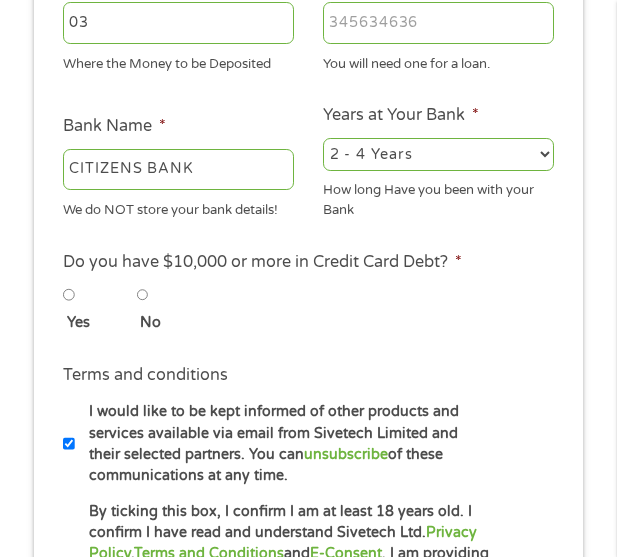 click on "No" at bounding box center [143, 295] 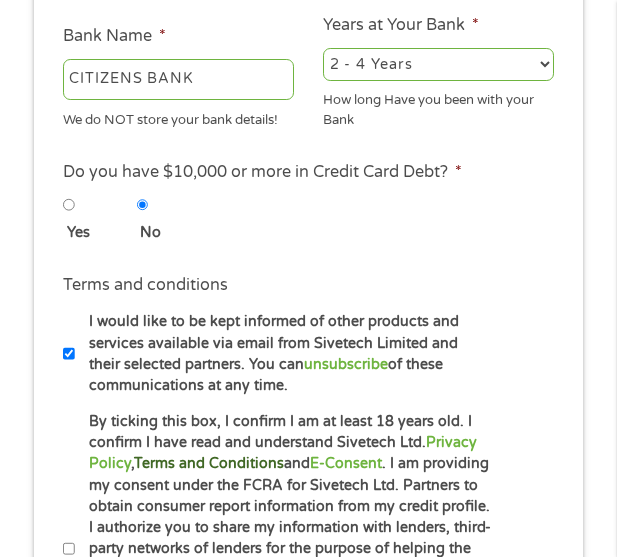 scroll, scrollTop: 715, scrollLeft: 0, axis: vertical 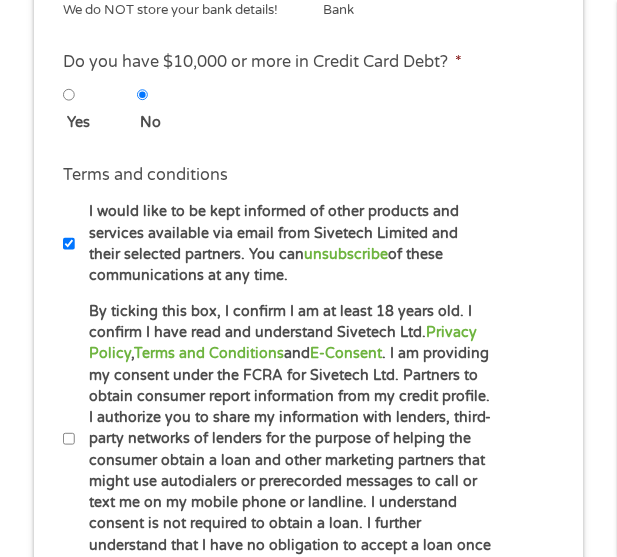 click on "By ticking this box, I confirm I am at least 18 years old. I confirm I have read and understand Sivetech Ltd.  Privacy Policy ,  Terms and Conditions  and  E-Consent . I am providing my consent under the FCRA for Sivetech Ltd. Partners to obtain consumer report information from my credit profile. I authorize you to share my information with lenders, third-party networks of lenders for the purpose of helping the consumer obtain a loan and other marketing partners that might use autodialers or prerecorded messages to call or text me on my mobile phone or landline. I understand consent is not required to obtain a loan. I further understand that I have no obligation to accept a loan once I am connected with an available lender." at bounding box center [283, 439] 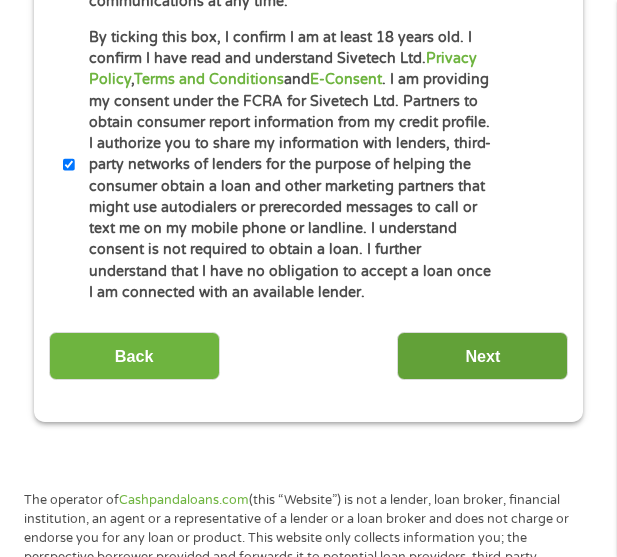 scroll, scrollTop: 1015, scrollLeft: 0, axis: vertical 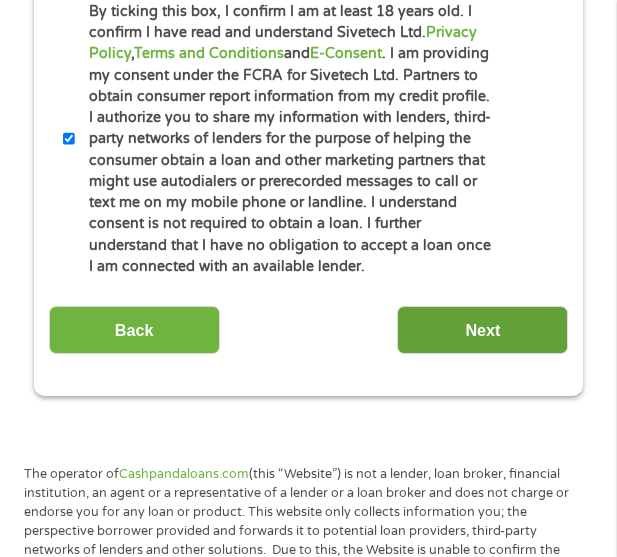 click on "Next" at bounding box center (482, 330) 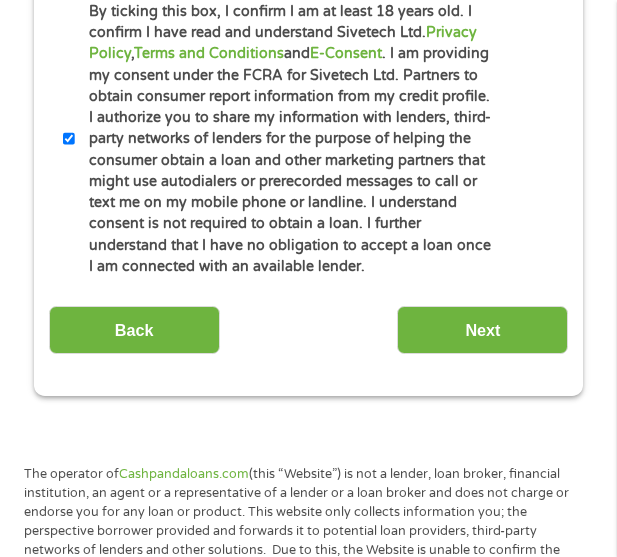 scroll, scrollTop: 8, scrollLeft: 8, axis: both 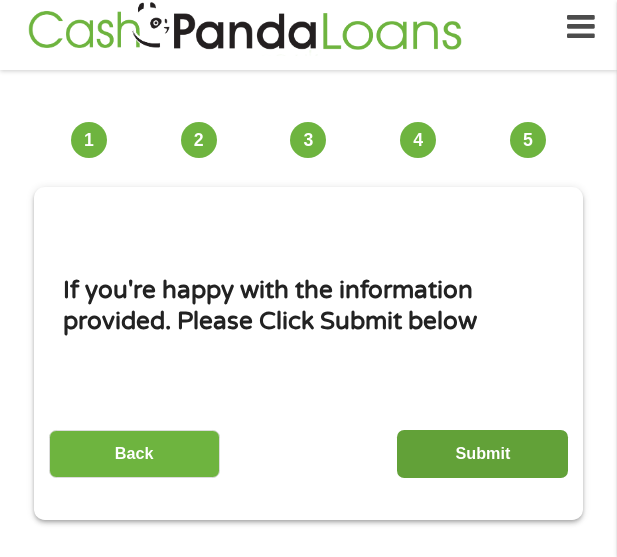 click on "Submit" at bounding box center (482, 454) 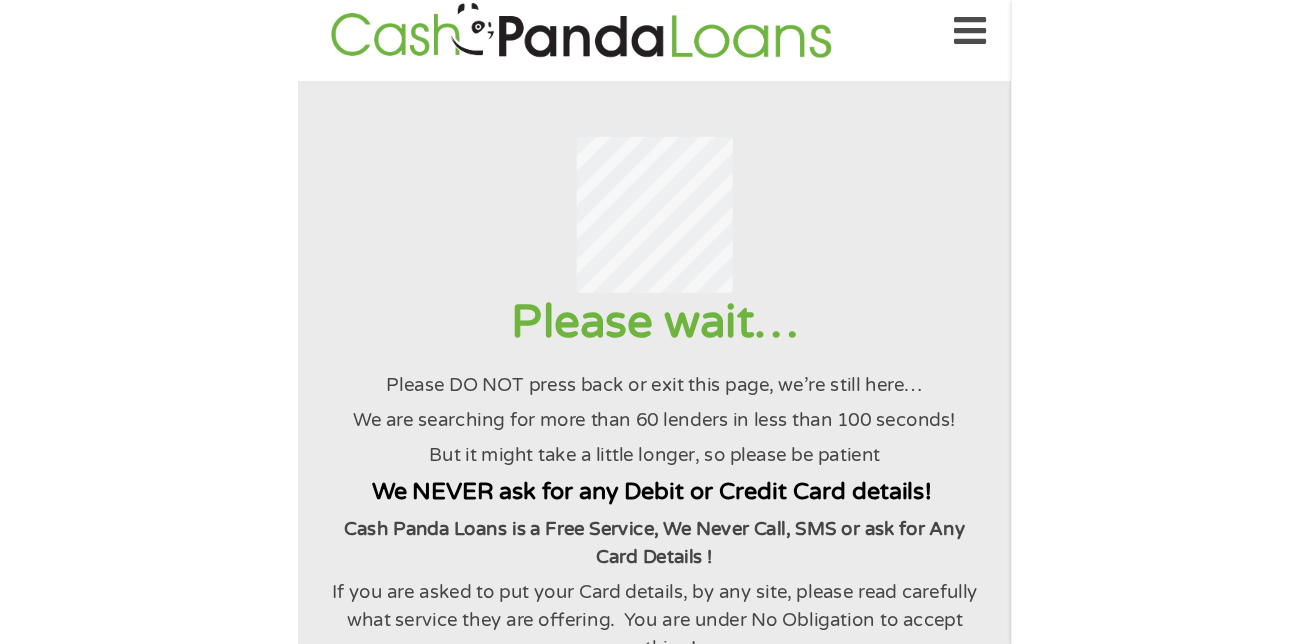 scroll, scrollTop: 0, scrollLeft: 0, axis: both 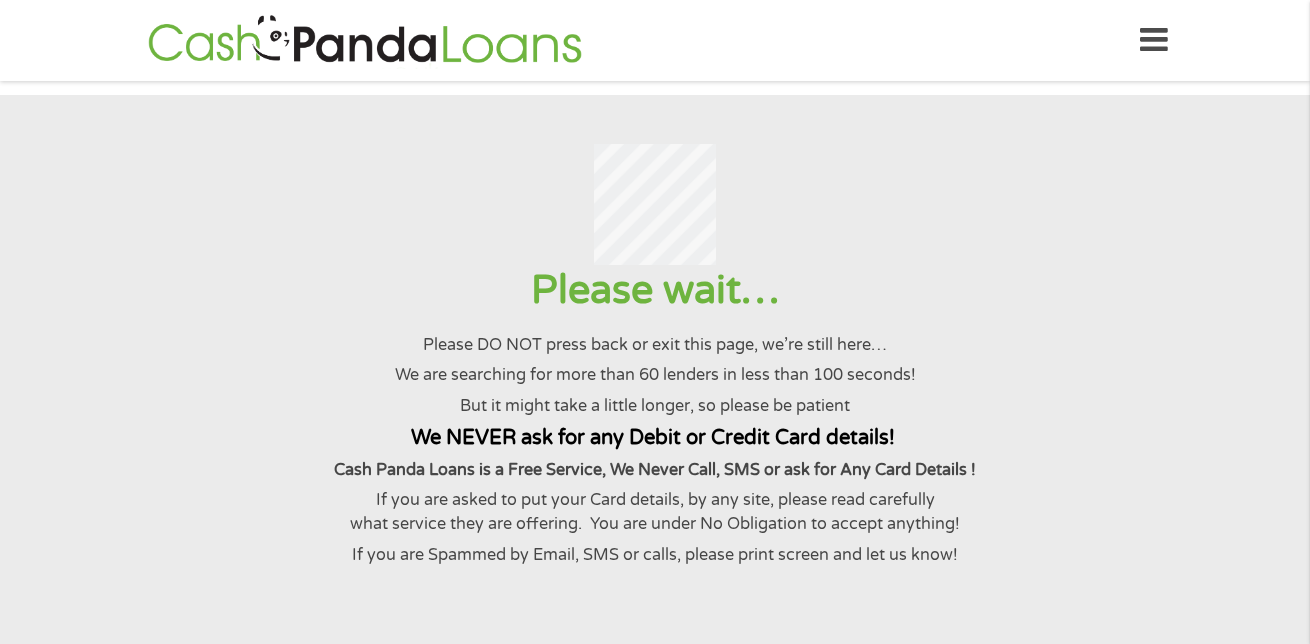 click at bounding box center [654, 205] 